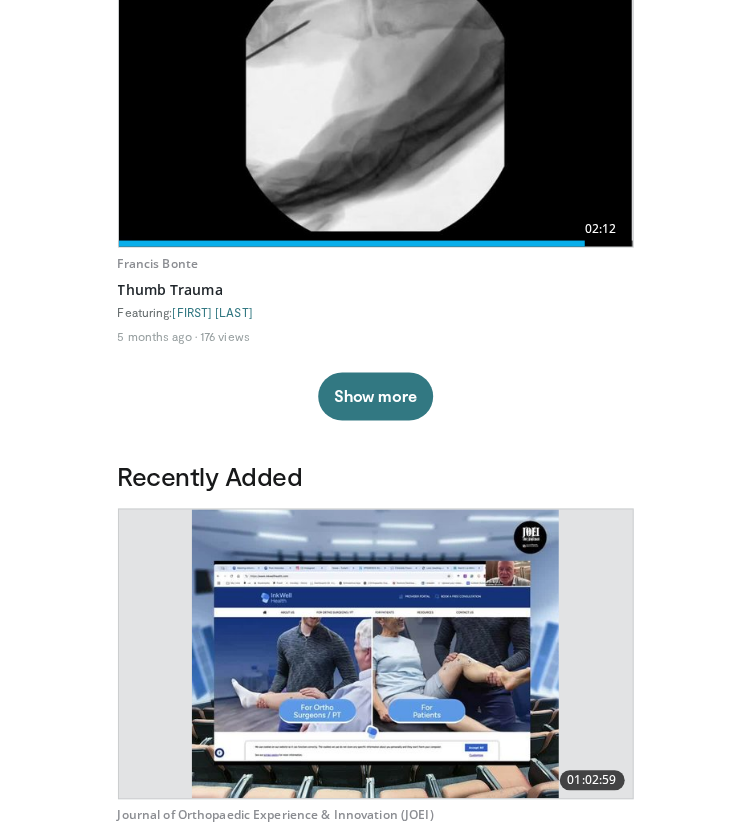 scroll, scrollTop: 0, scrollLeft: 0, axis: both 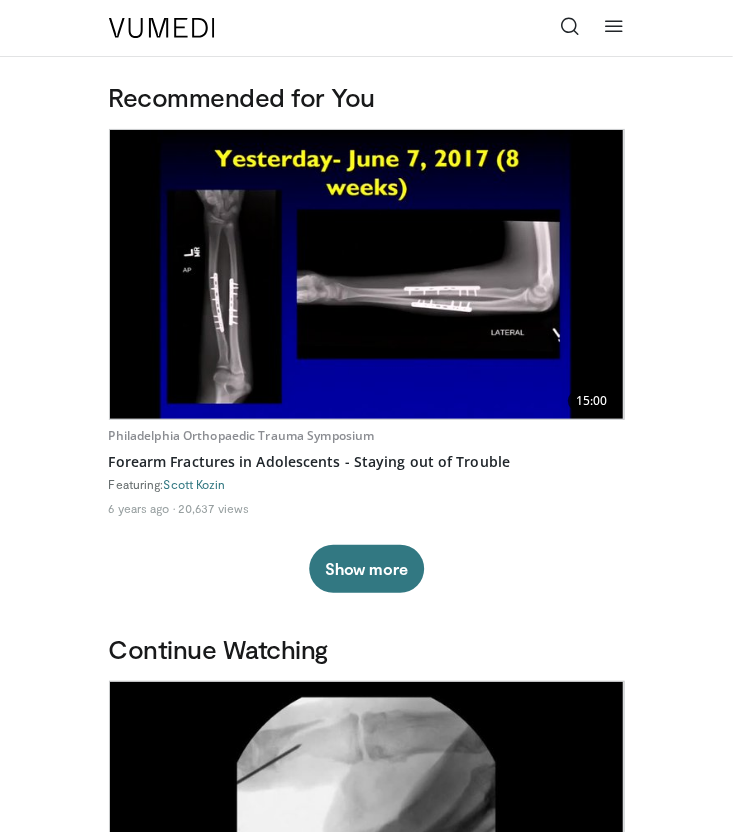 click at bounding box center [571, 26] 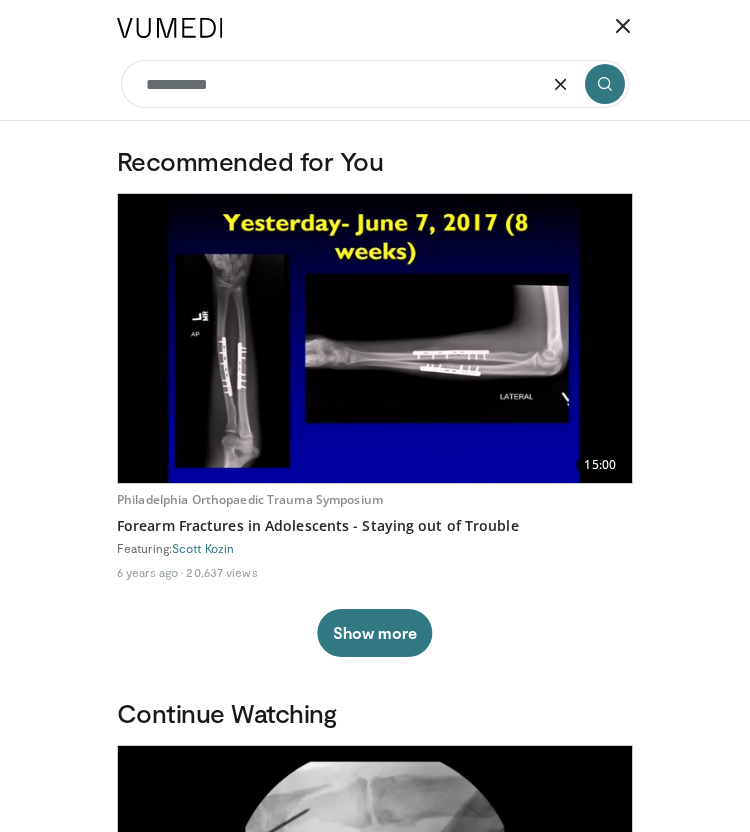 type on "**********" 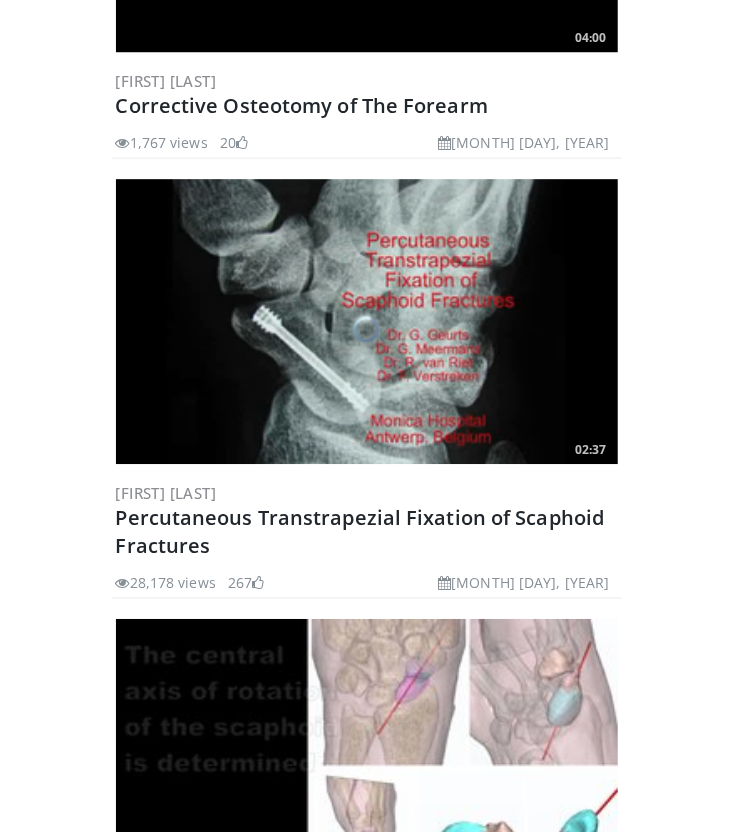 scroll, scrollTop: 1640, scrollLeft: 0, axis: vertical 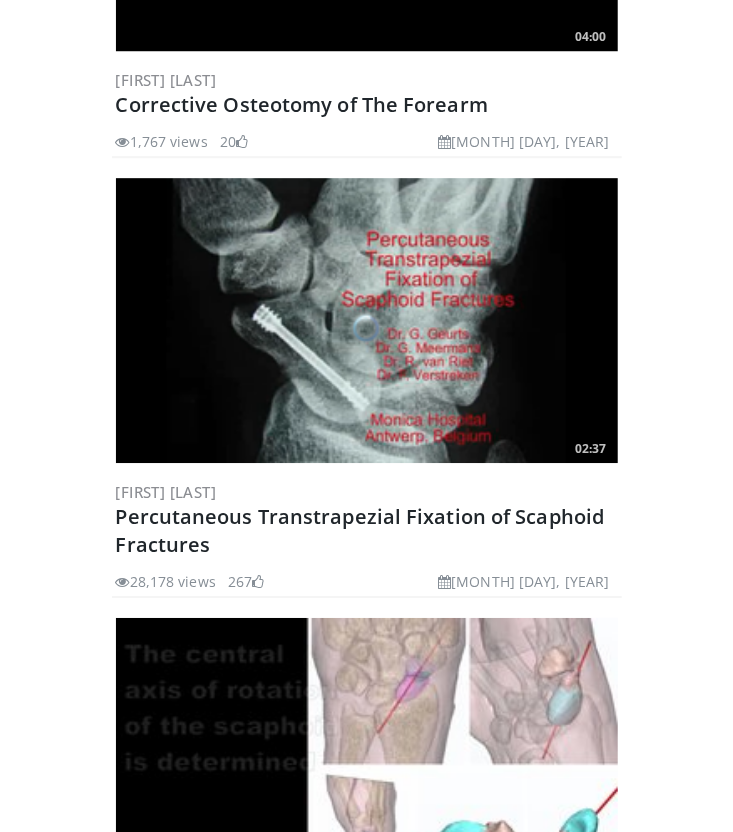 click at bounding box center [367, 320] 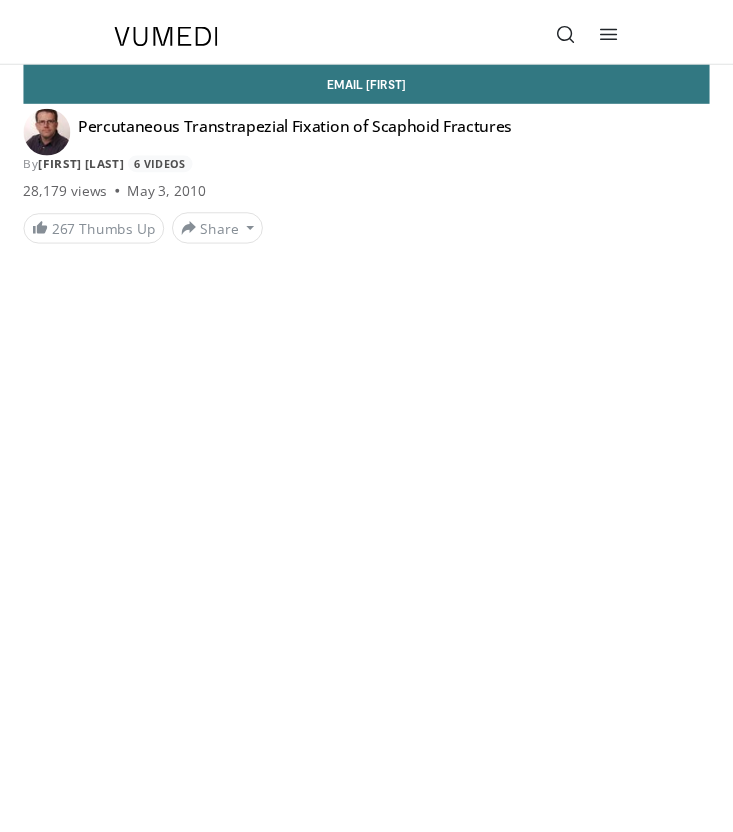 scroll, scrollTop: 0, scrollLeft: 0, axis: both 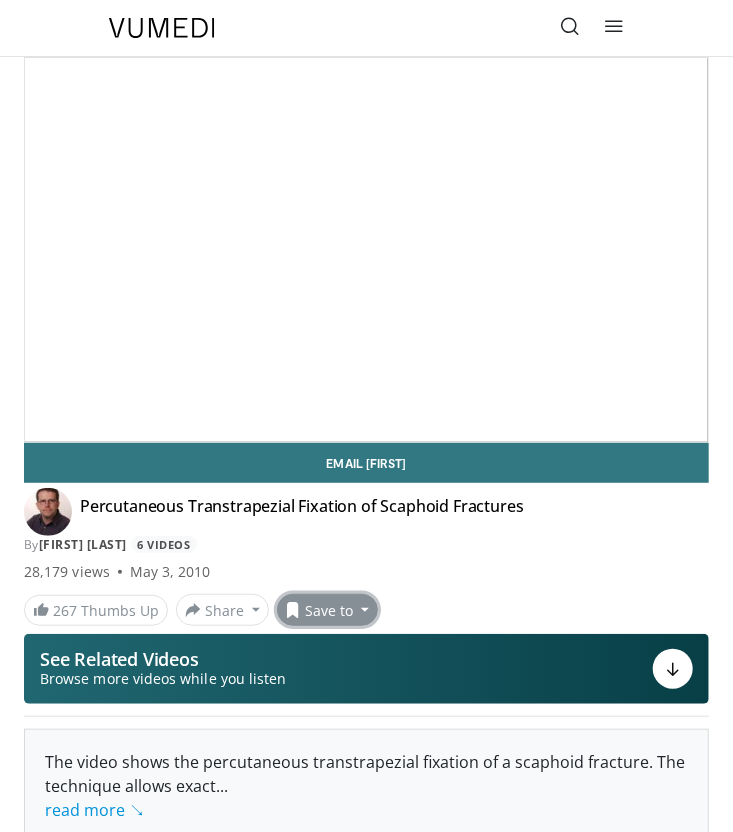 click on "Save to" at bounding box center (328, 610) 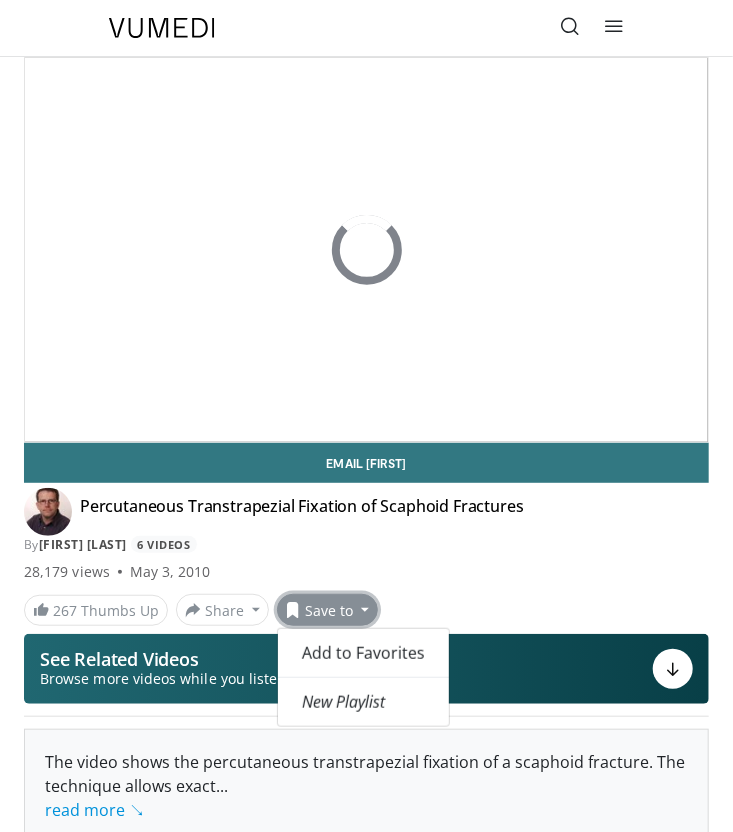 scroll, scrollTop: 0, scrollLeft: 0, axis: both 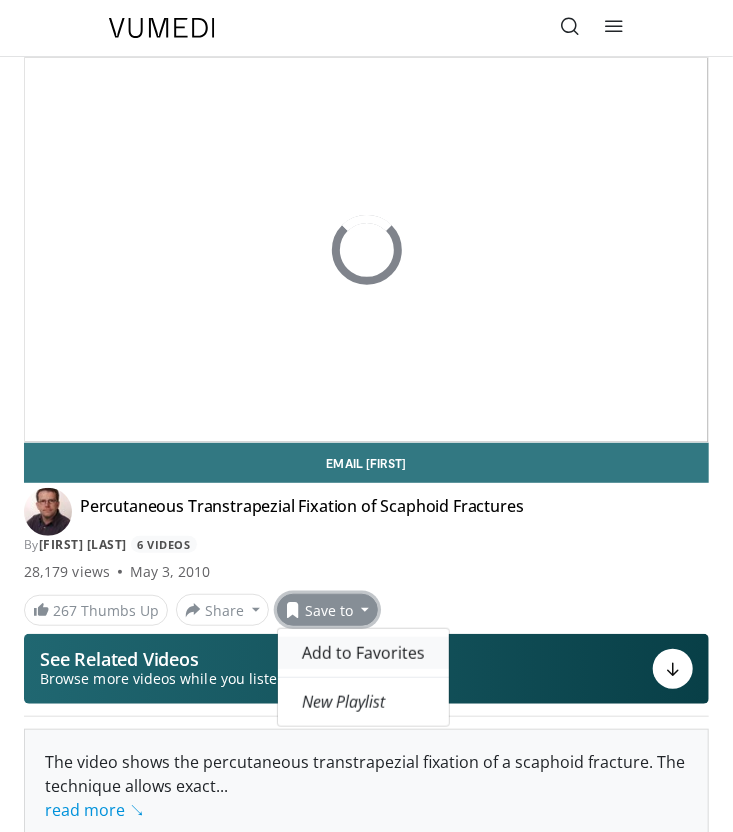 click on "Add to Favorites" at bounding box center [363, 653] 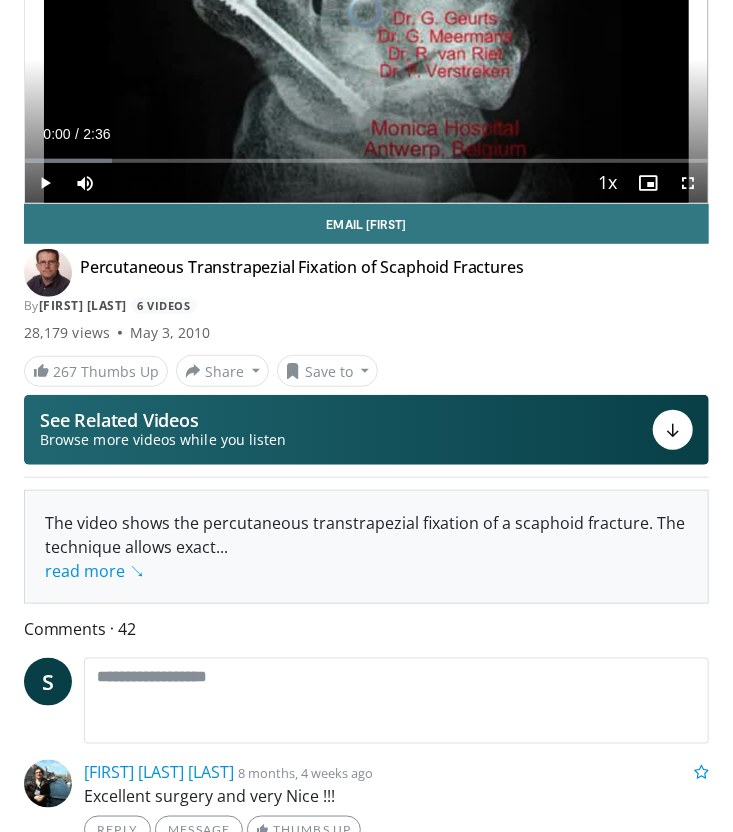 scroll, scrollTop: 0, scrollLeft: 0, axis: both 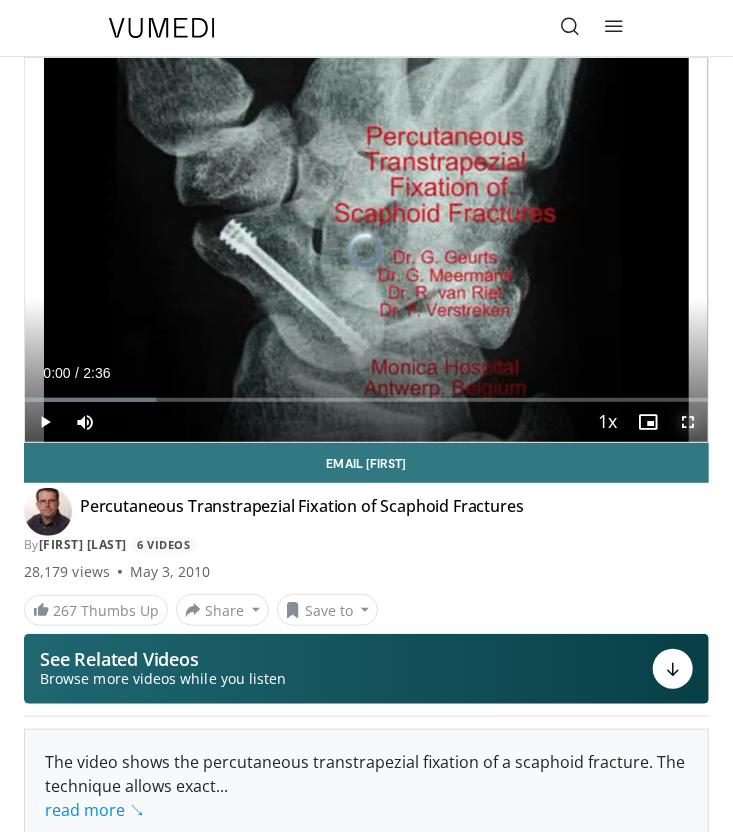 click at bounding box center [688, 422] 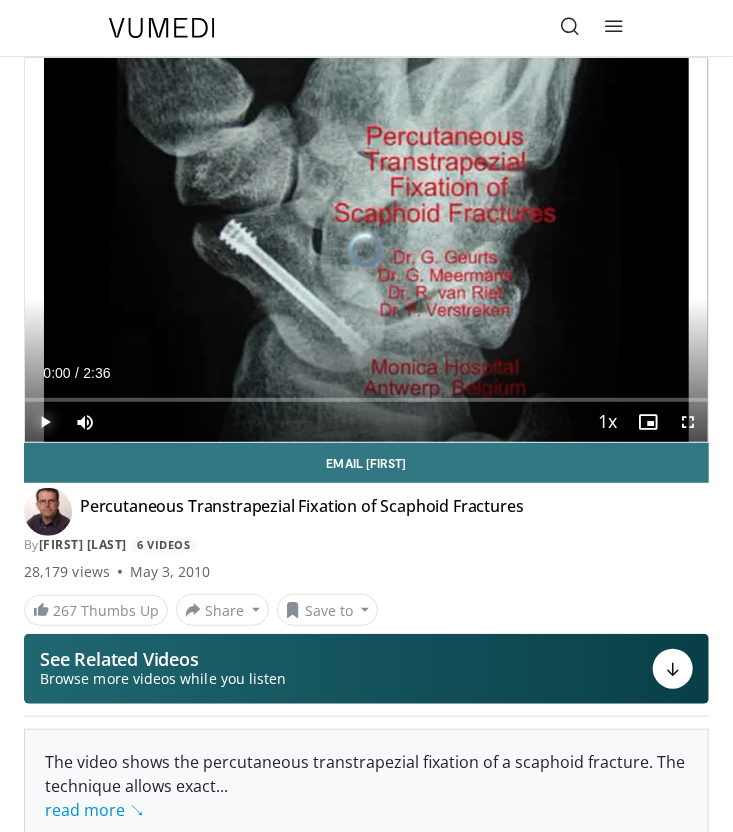 click at bounding box center [45, 422] 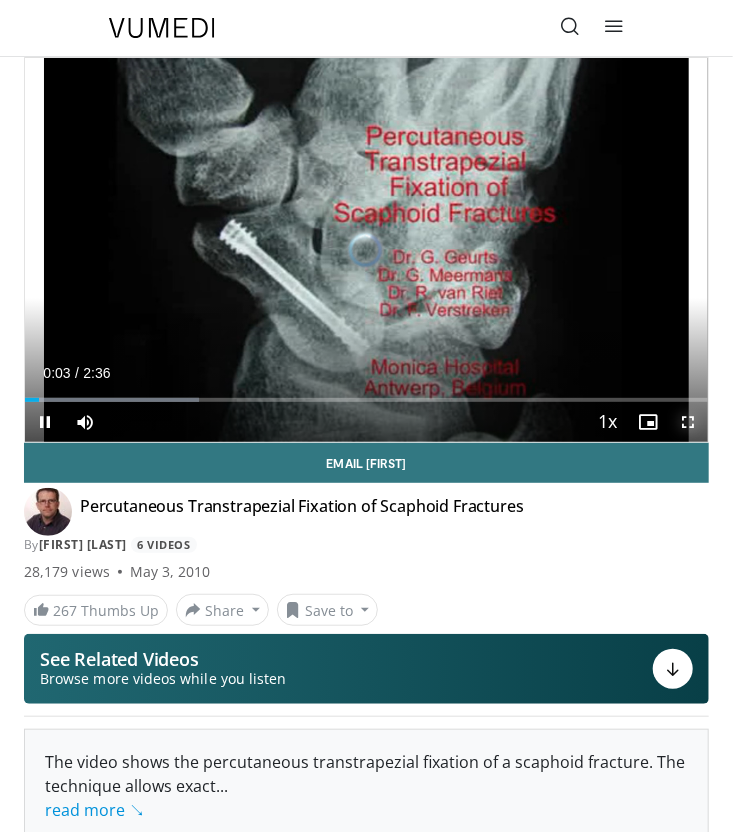 click at bounding box center [688, 422] 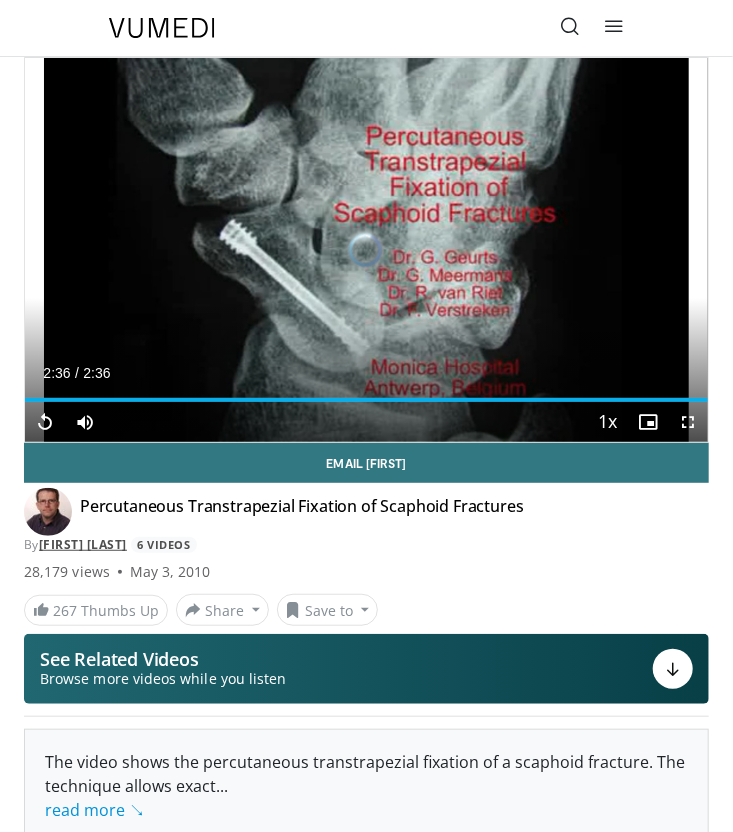 click on "[FIRST] [LAST]" at bounding box center [83, 544] 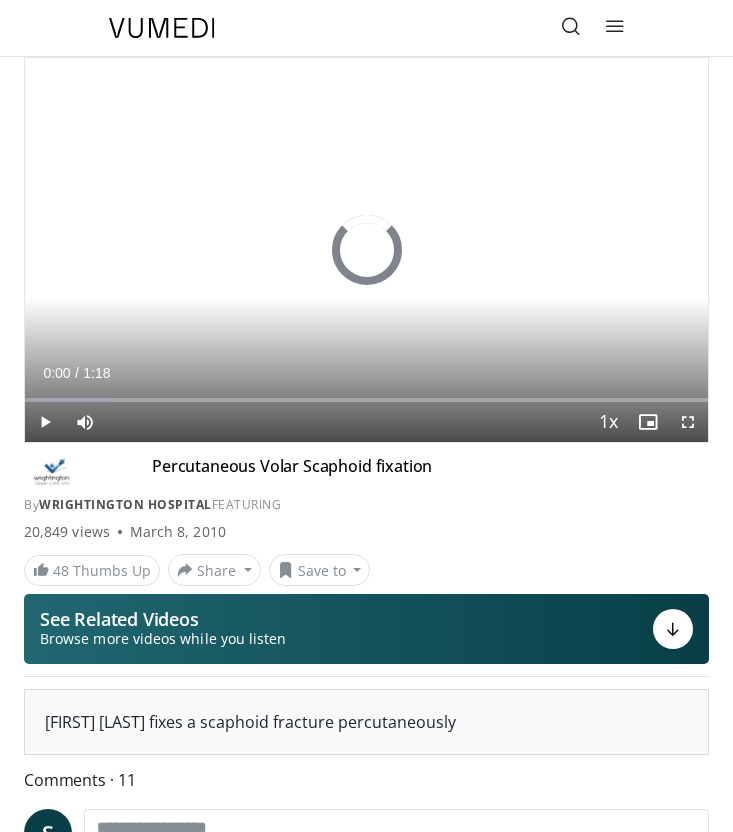 scroll, scrollTop: 0, scrollLeft: 0, axis: both 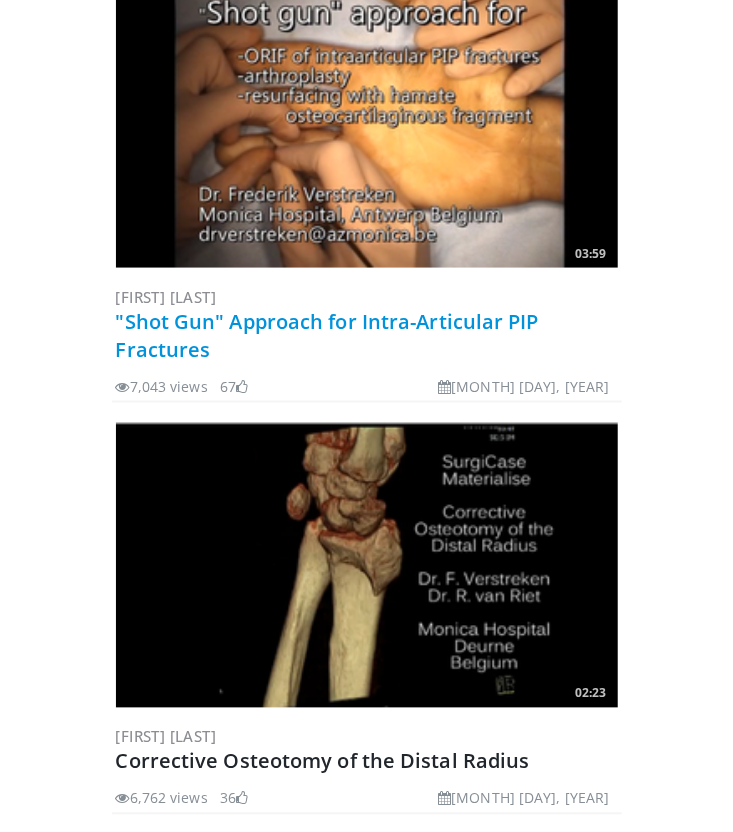 click on ""Shot Gun" Approach for Intra-Articular PIP Fractures" at bounding box center [327, 335] 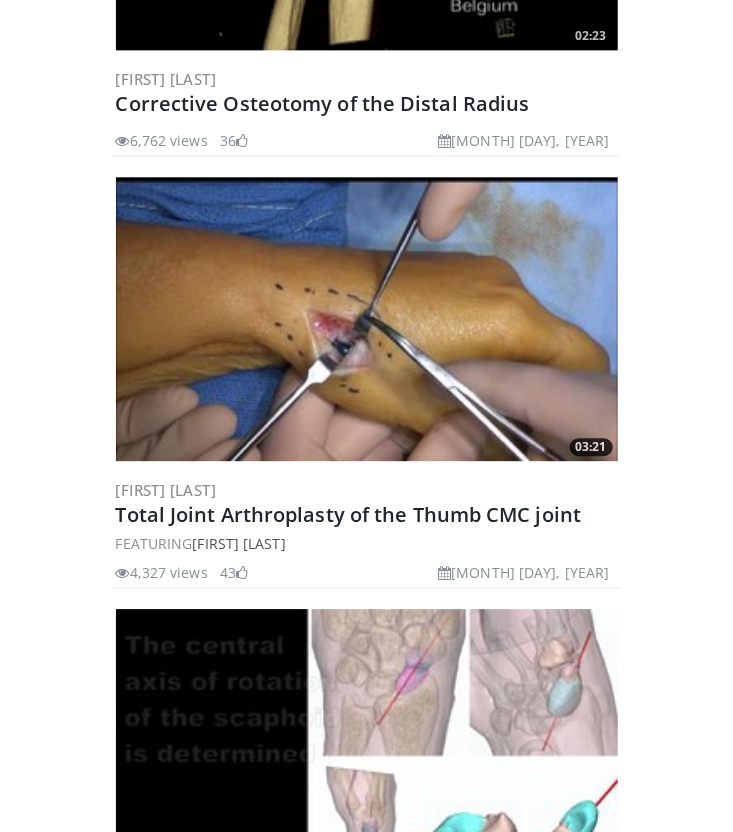 scroll, scrollTop: 1345, scrollLeft: 0, axis: vertical 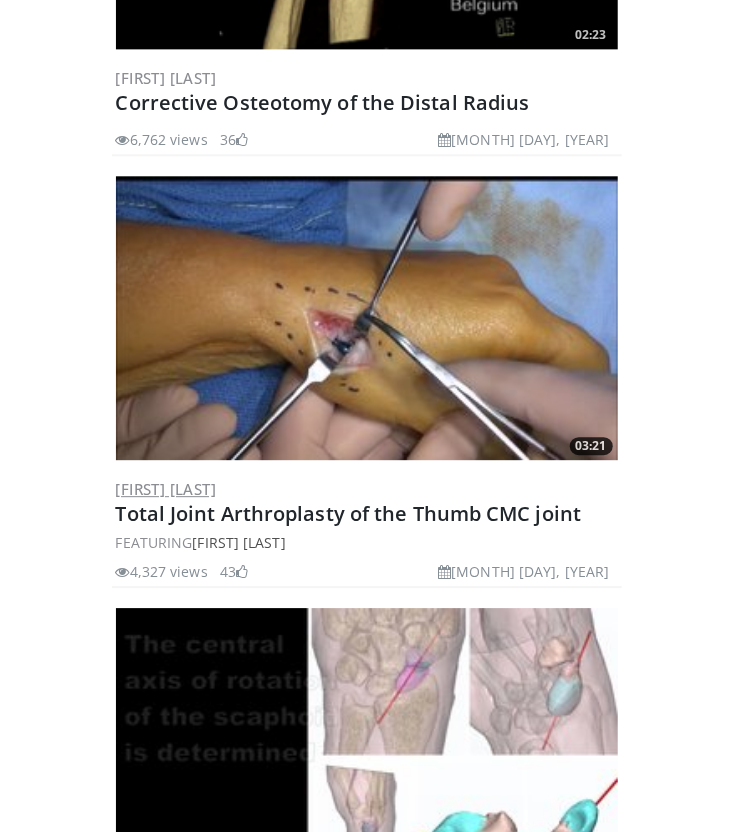 click on "[FIRST] [LAST]" at bounding box center [166, 489] 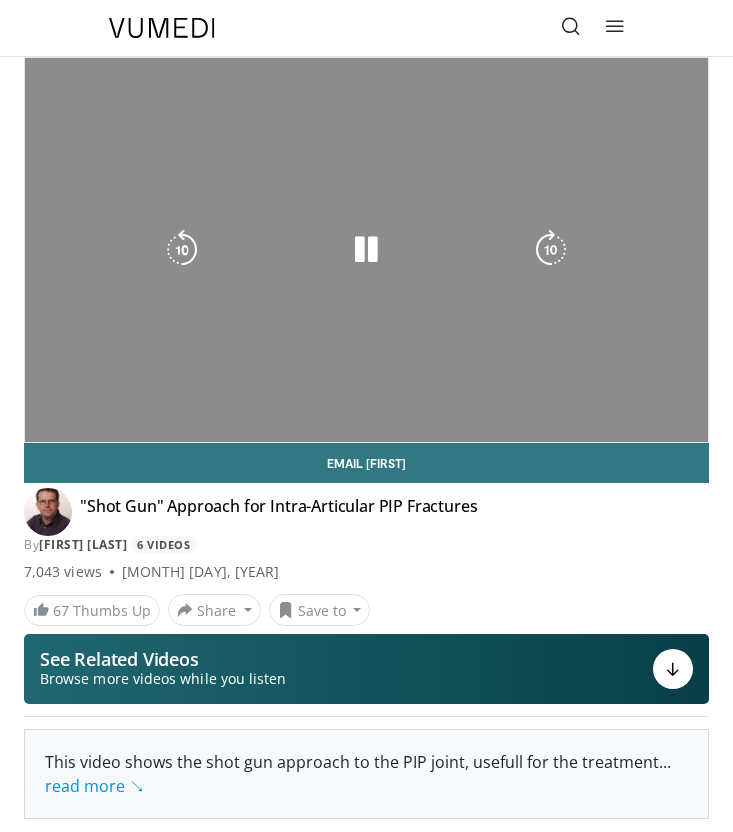 scroll, scrollTop: 0, scrollLeft: 0, axis: both 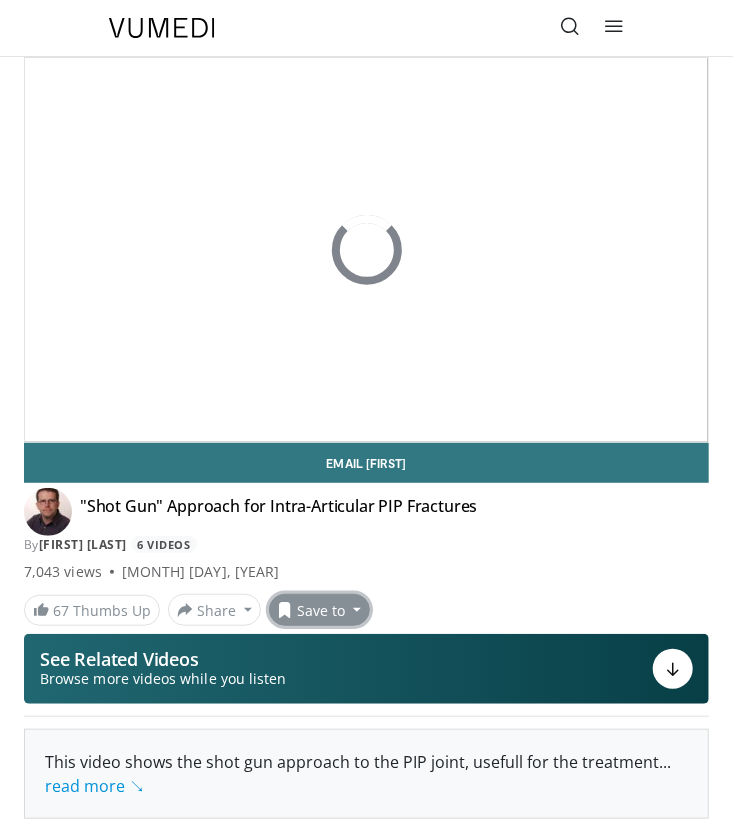 click on "Save to" at bounding box center [320, 610] 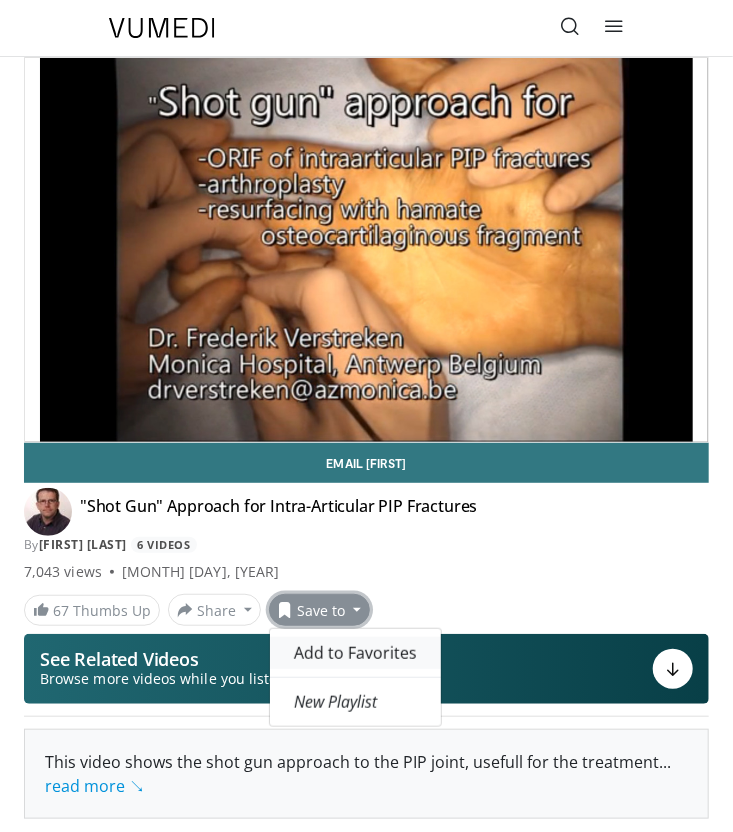 click on "Add to Favorites" at bounding box center [355, 653] 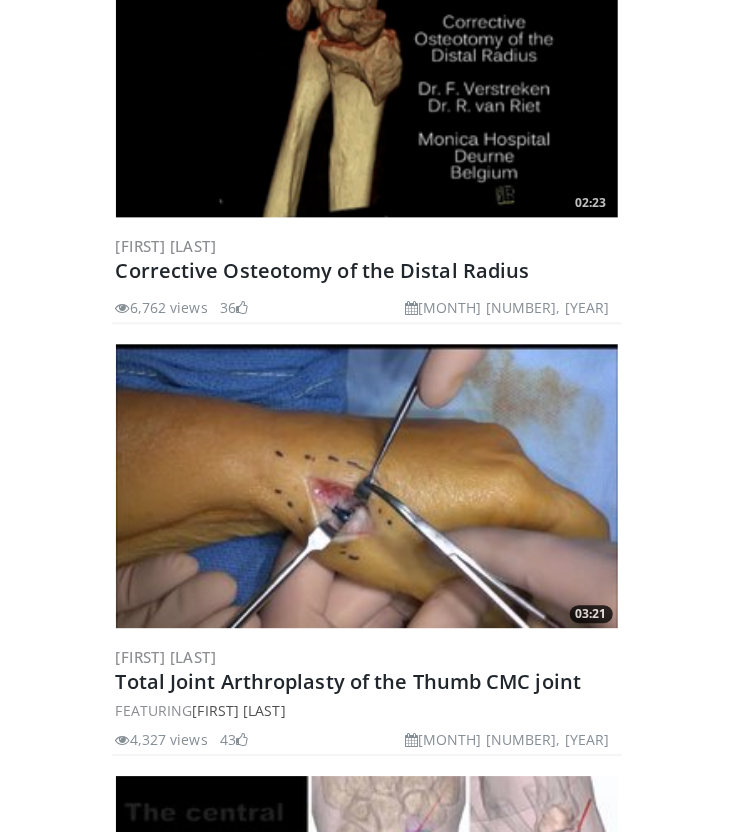 scroll, scrollTop: 1403, scrollLeft: 0, axis: vertical 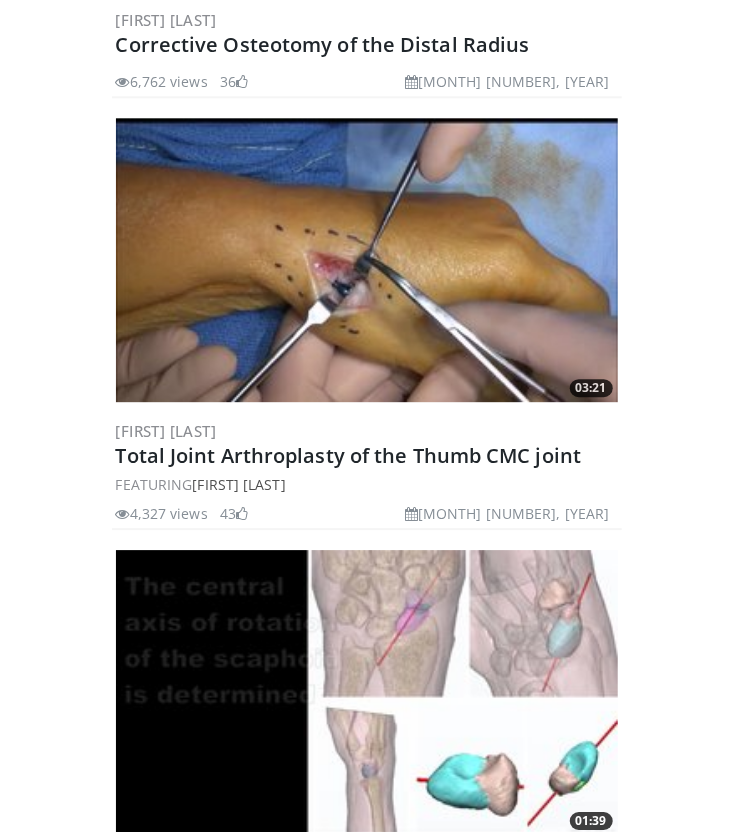 click at bounding box center (367, 260) 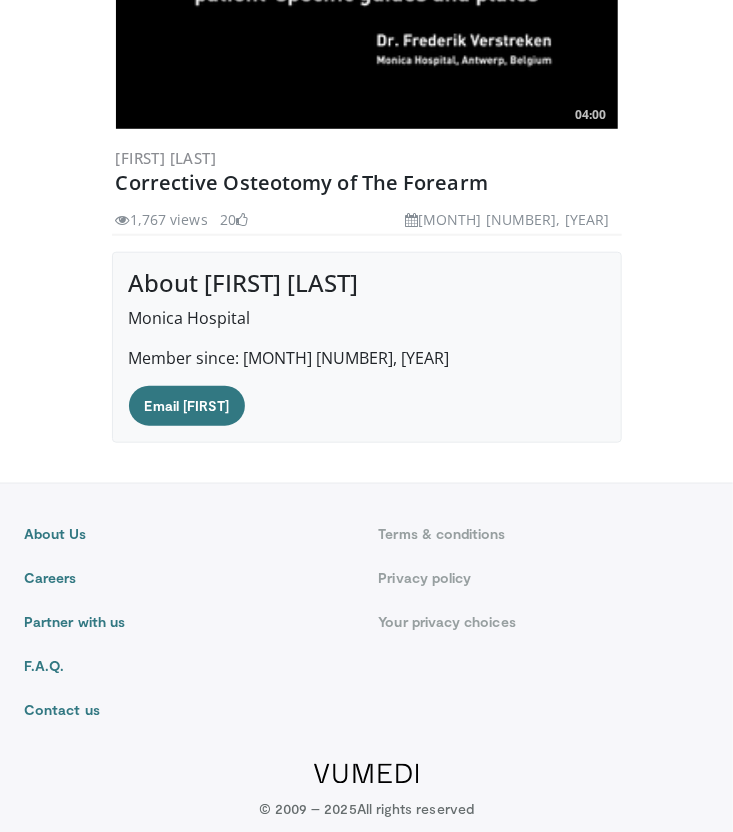 scroll, scrollTop: 2570, scrollLeft: 0, axis: vertical 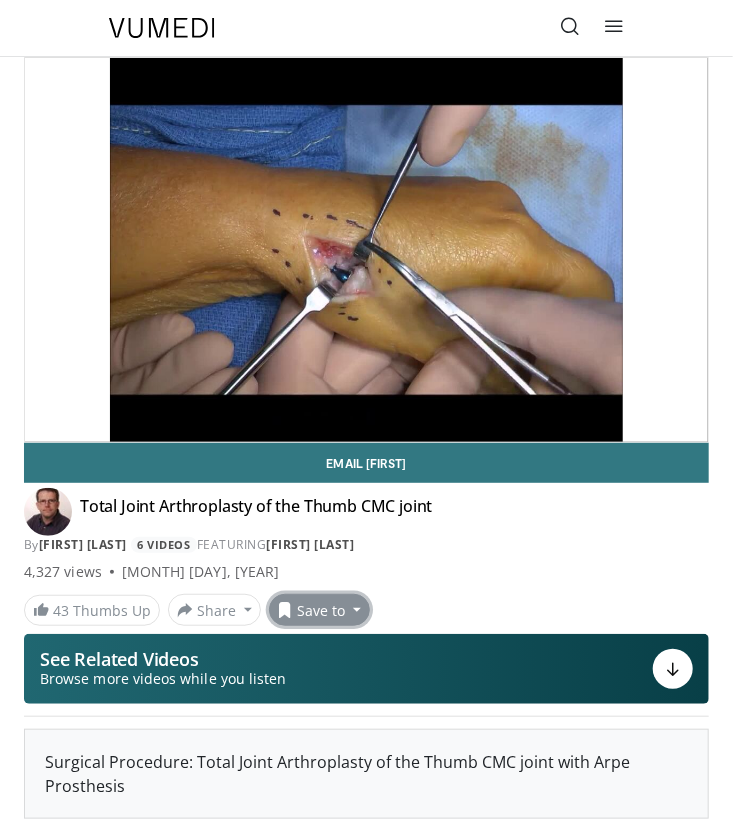 click on "Save to" at bounding box center (320, 610) 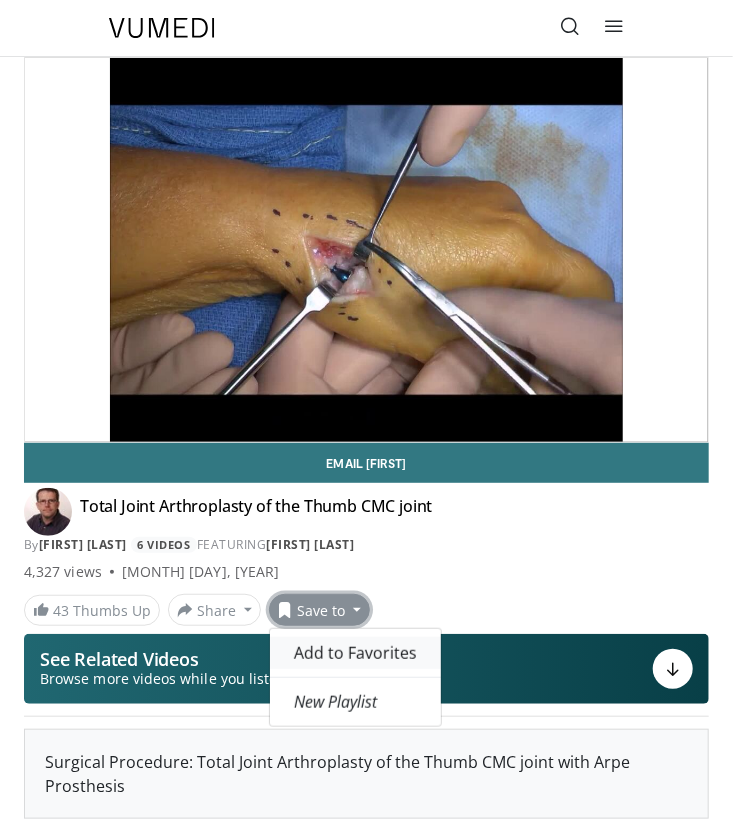 click on "Add to Favorites" at bounding box center [355, 653] 